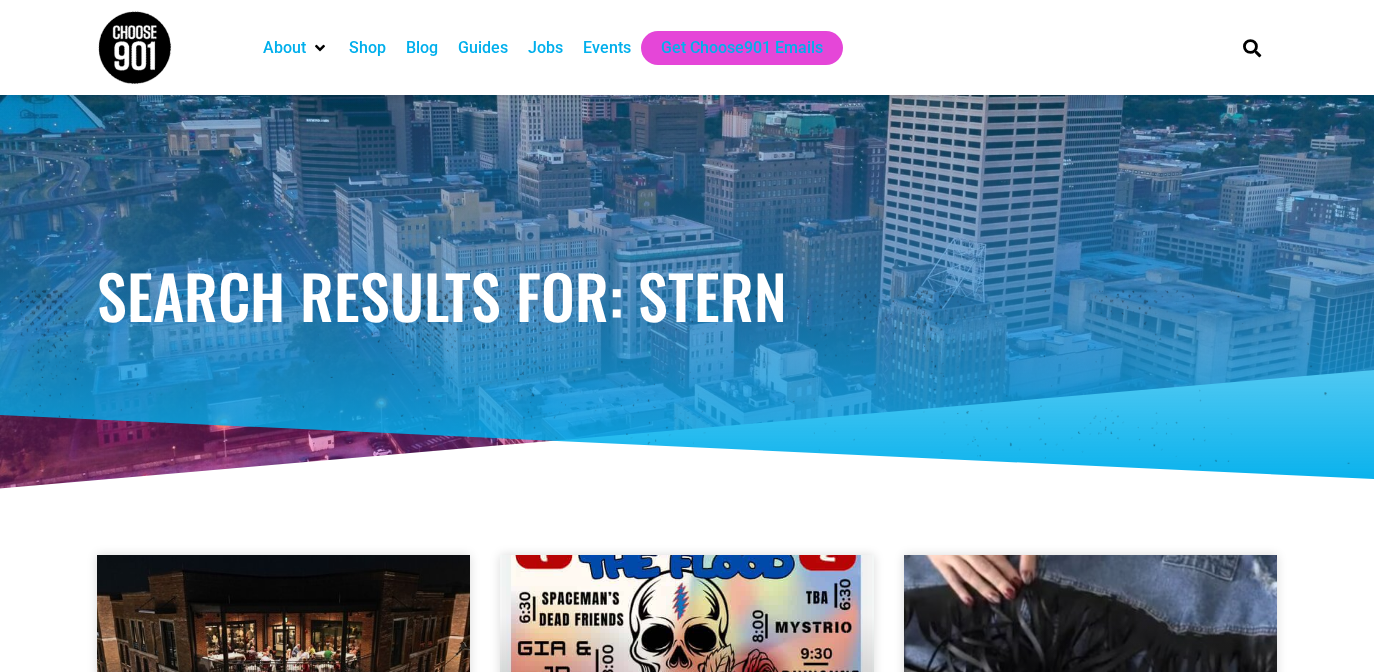 scroll, scrollTop: 0, scrollLeft: 0, axis: both 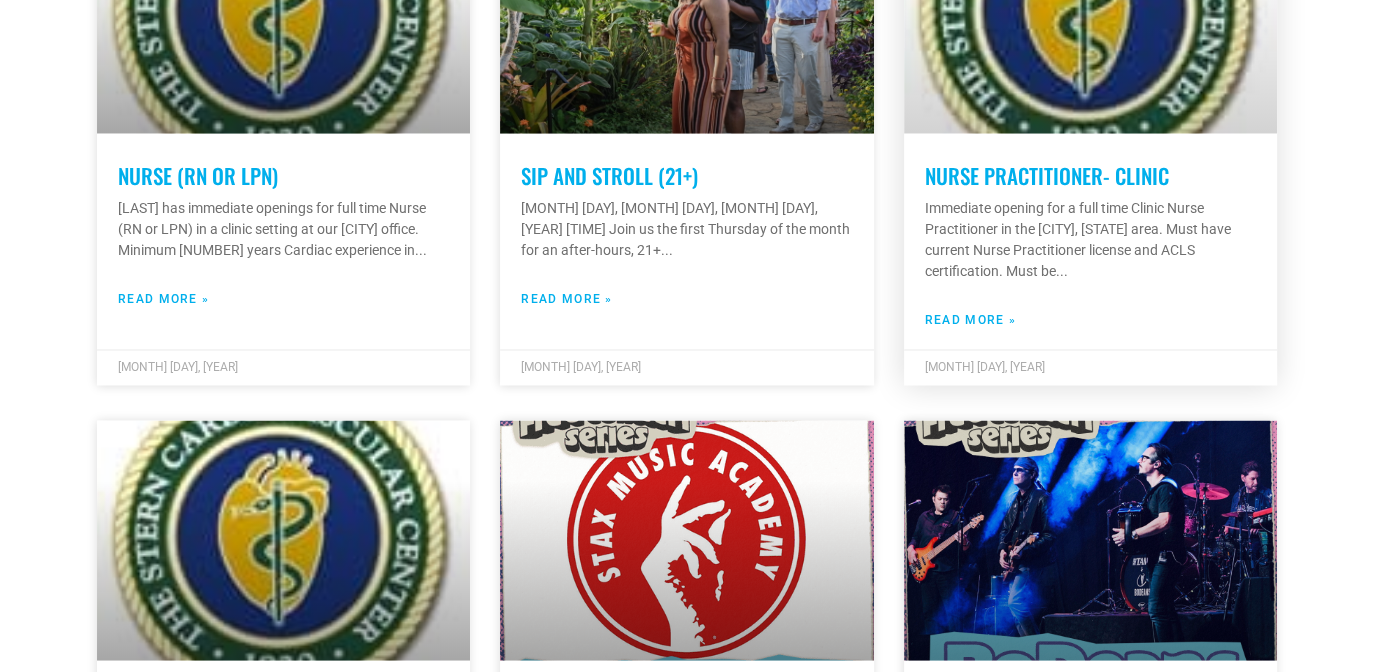 click on "Nurse Practitioner- Clinic" at bounding box center (1047, 175) 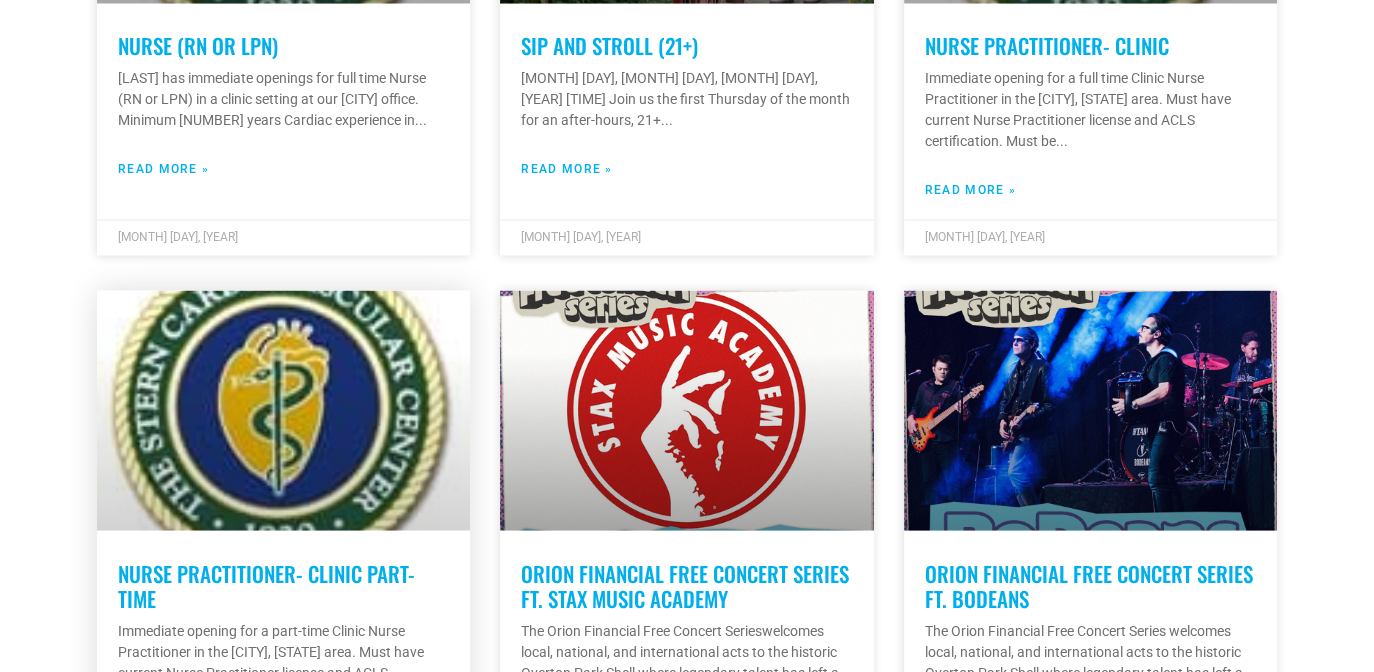 scroll, scrollTop: 3800, scrollLeft: 0, axis: vertical 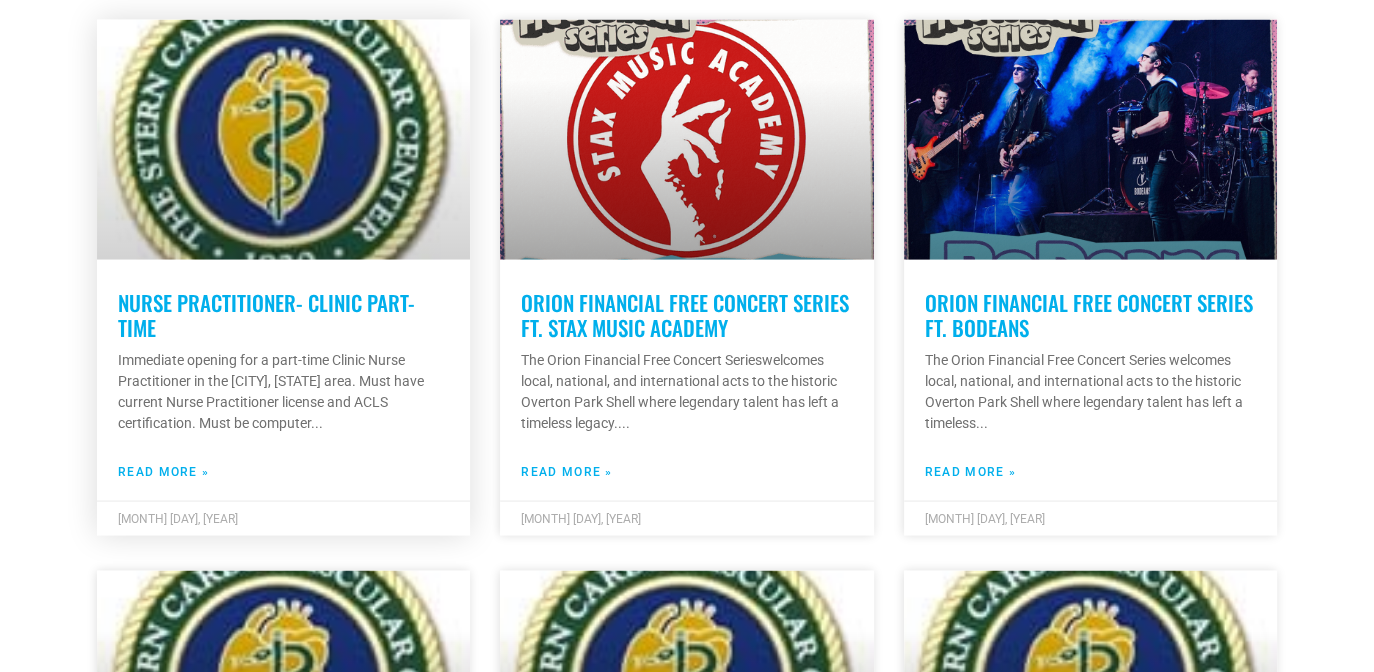 click on "Nurse Practitioner- Clinic Part-Time" at bounding box center (266, 315) 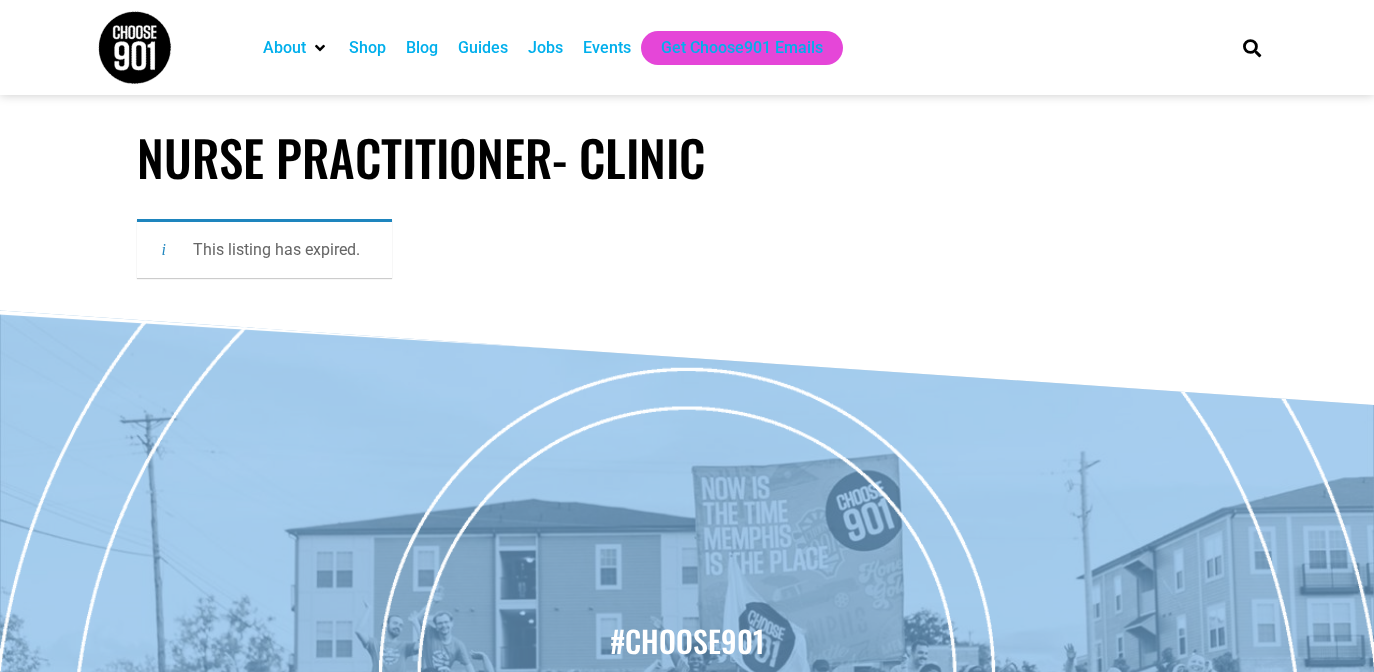 scroll, scrollTop: 0, scrollLeft: 0, axis: both 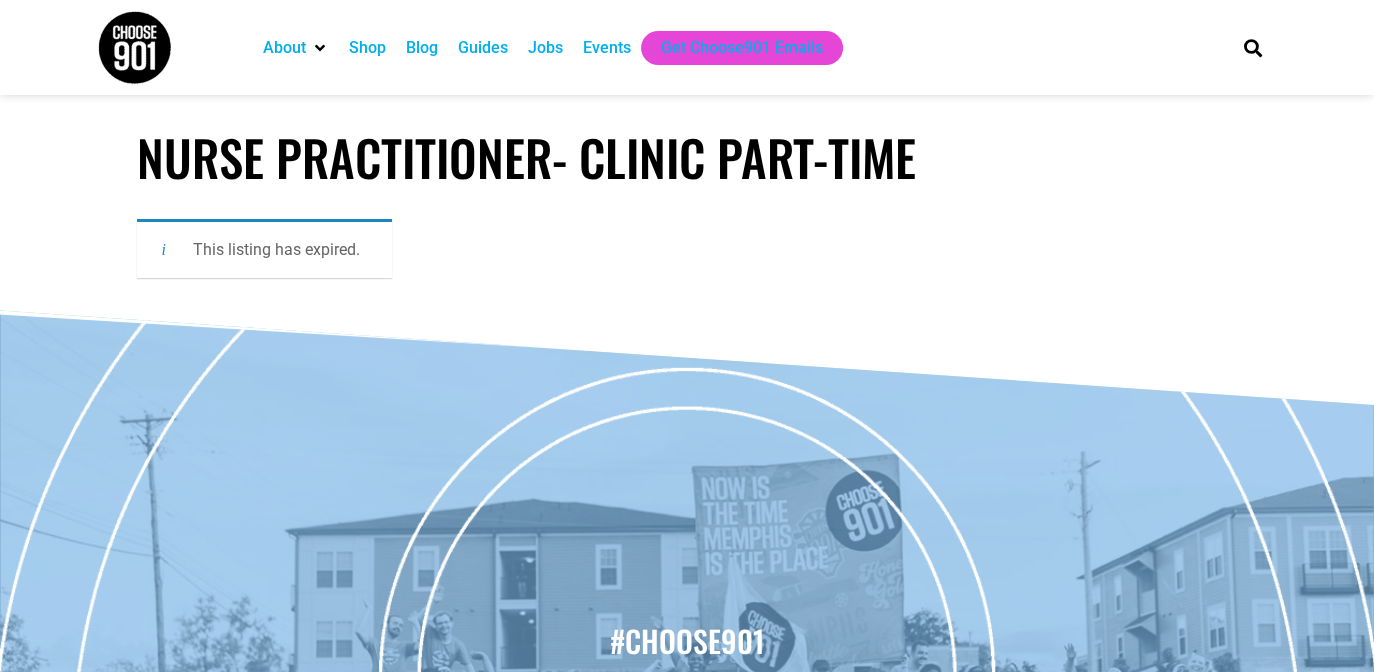 click on "Jobs" at bounding box center [545, 48] 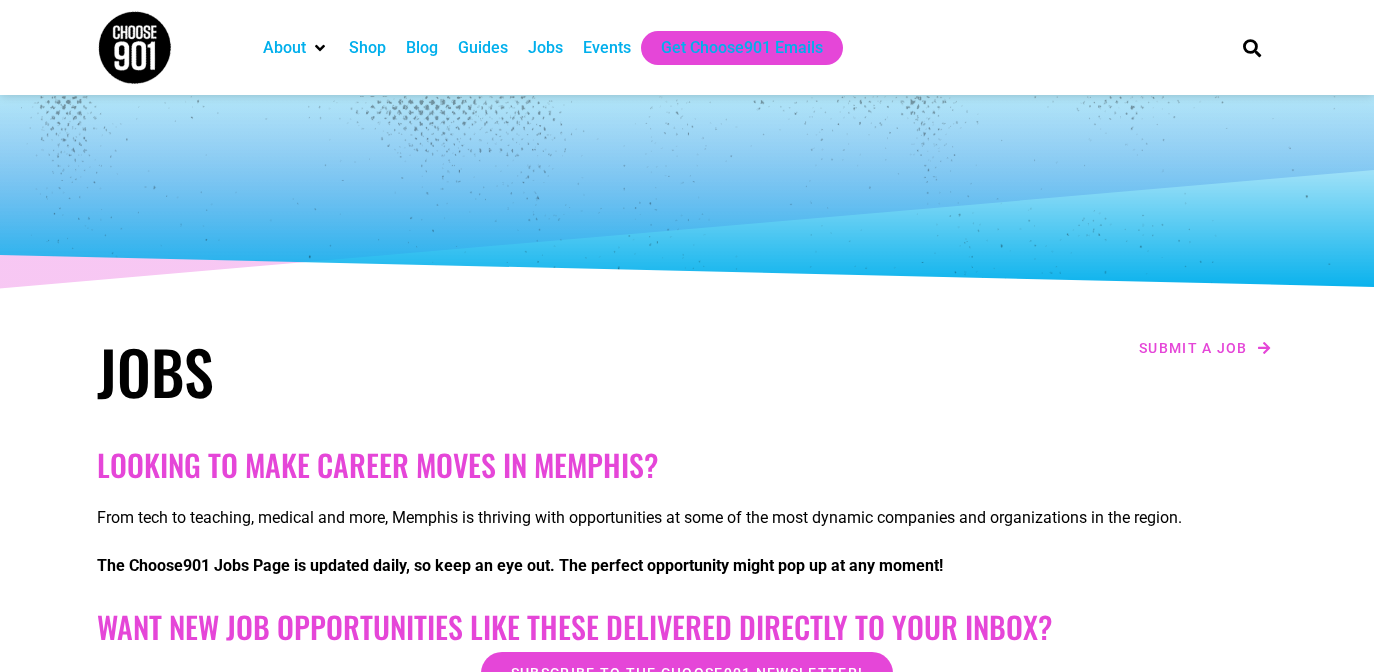 scroll, scrollTop: 0, scrollLeft: 0, axis: both 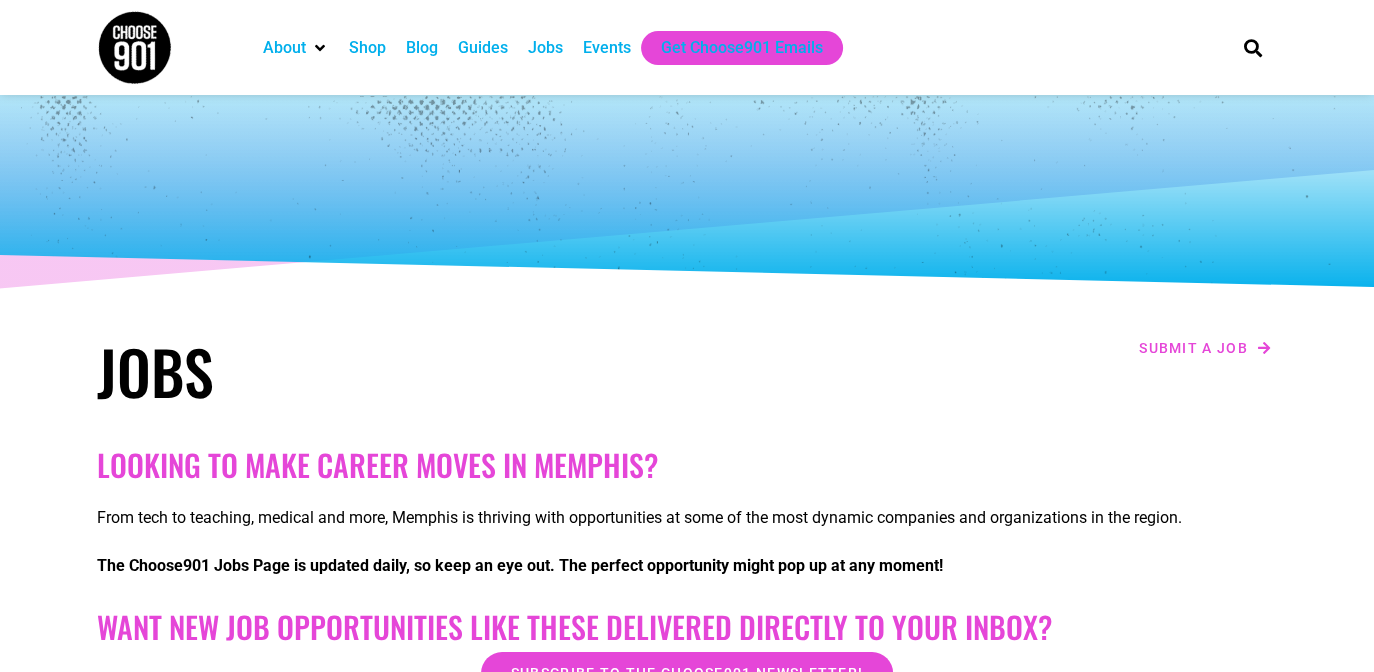 click on "Jobs" at bounding box center [545, 48] 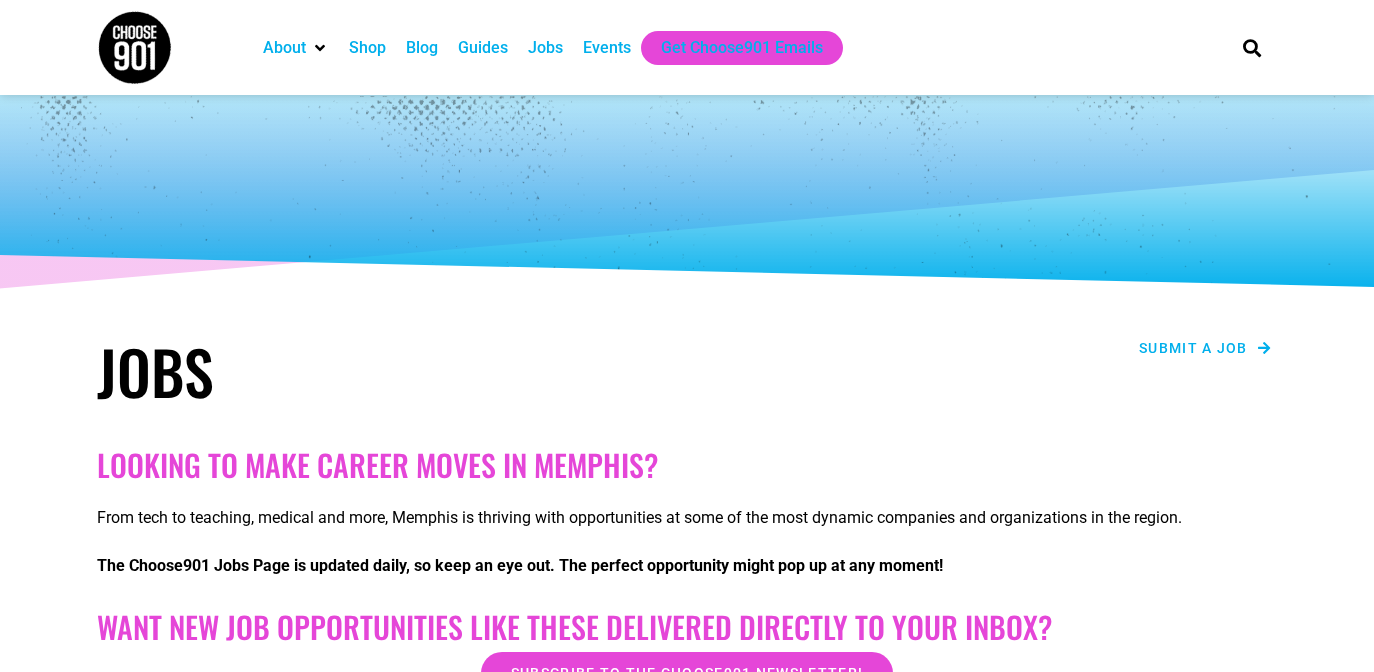 scroll, scrollTop: 0, scrollLeft: 0, axis: both 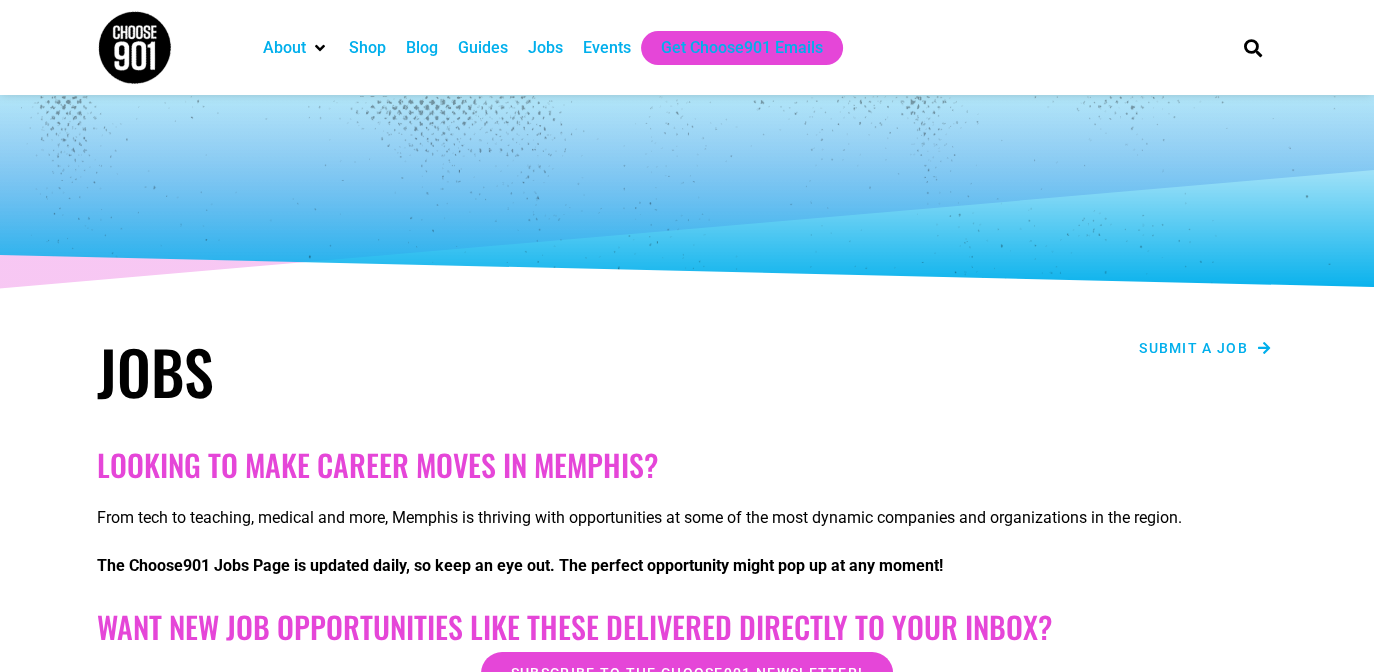click on "Submit a job" at bounding box center [1193, 348] 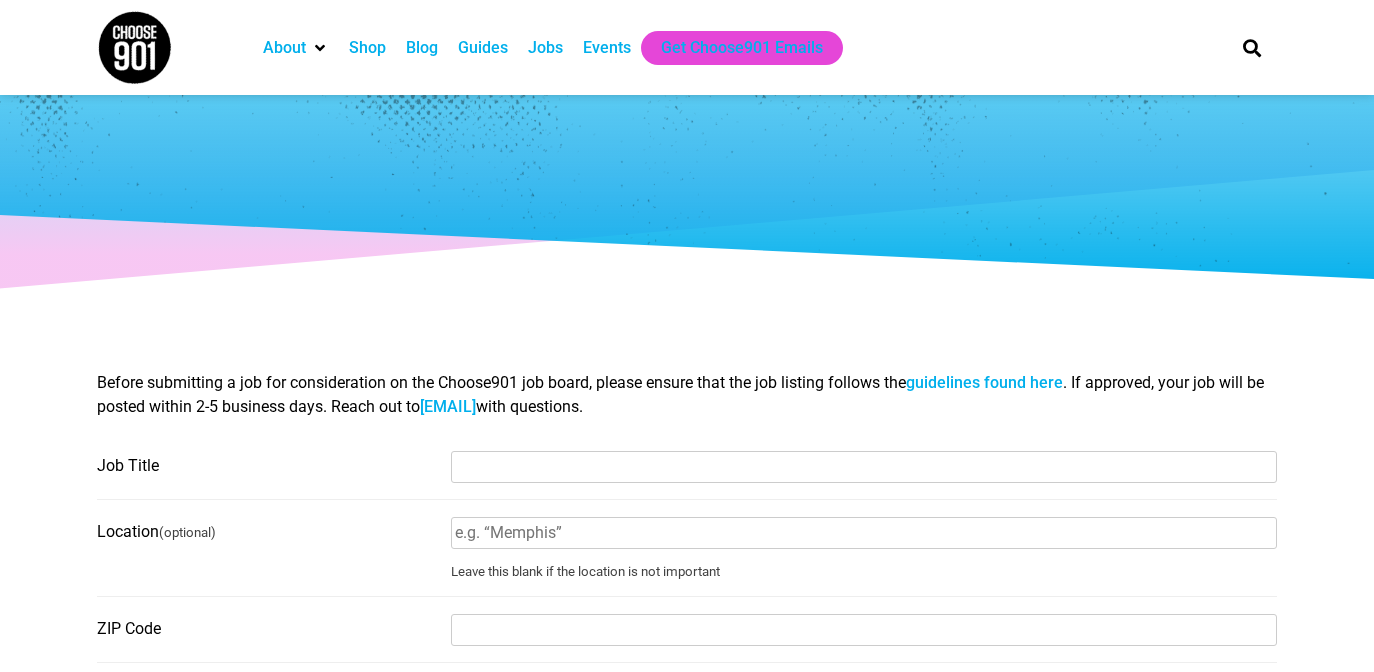 select 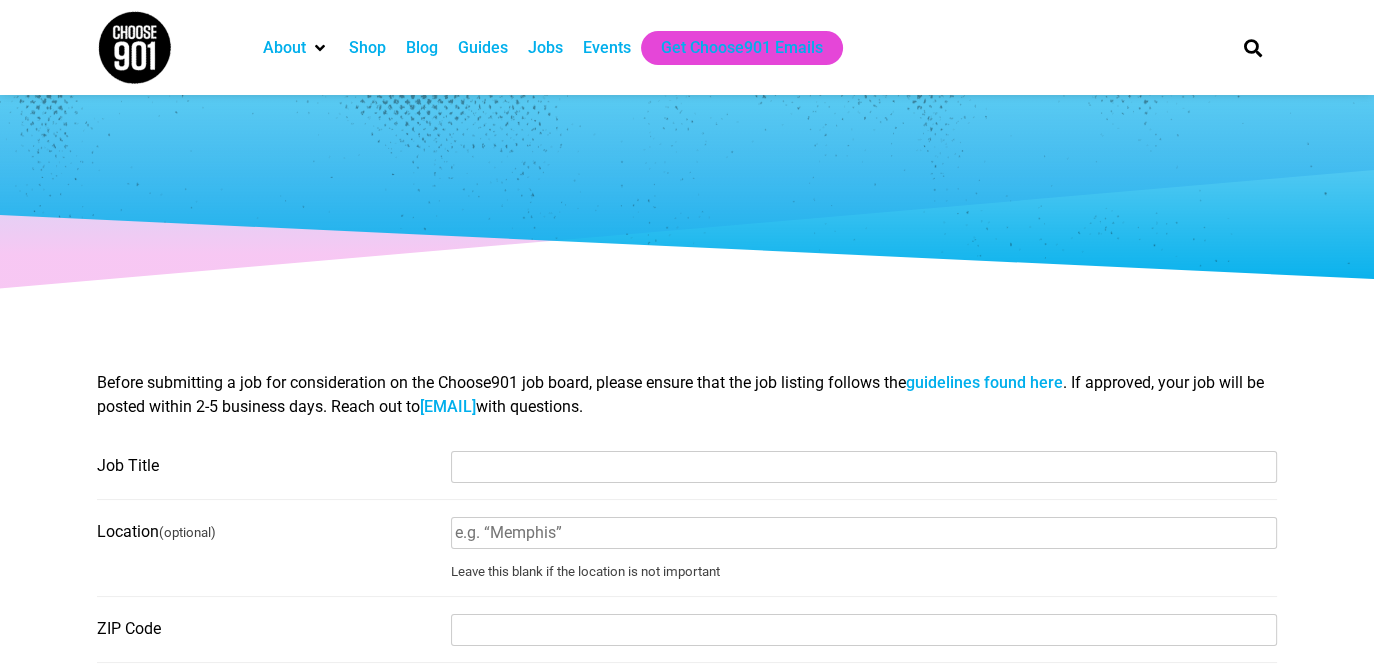 scroll, scrollTop: 0, scrollLeft: 0, axis: both 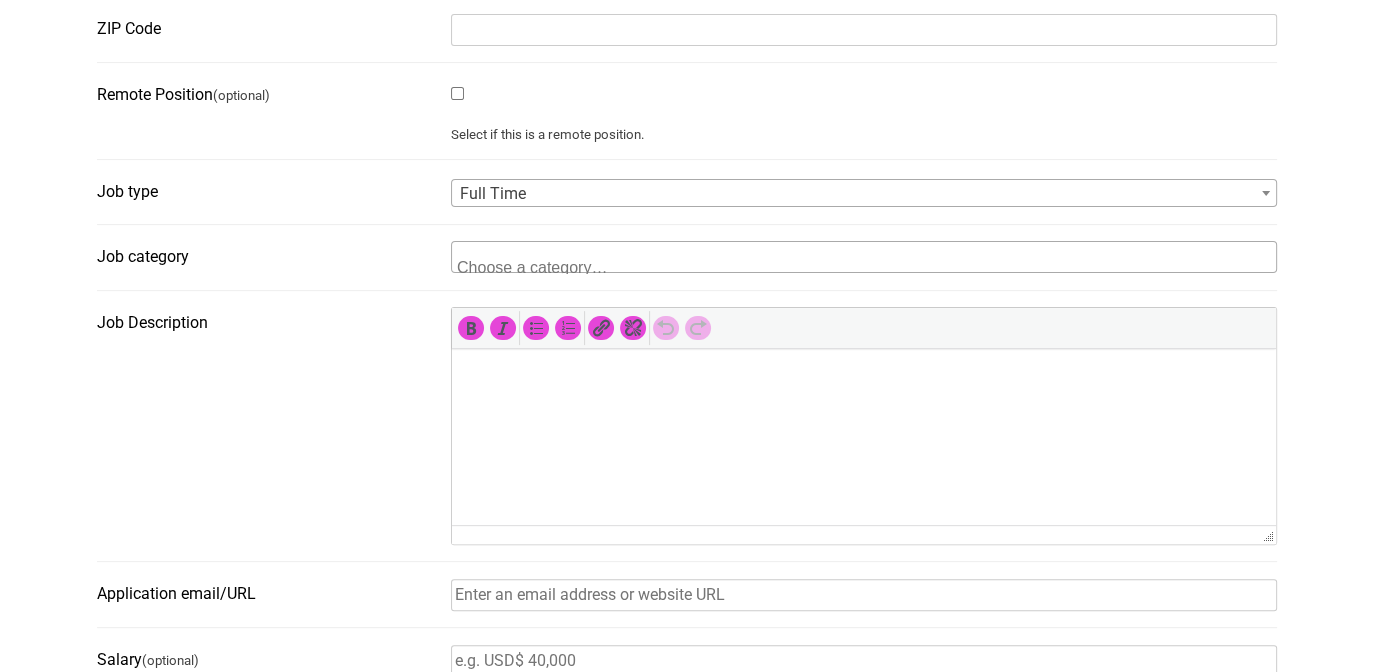 type on "Nurse Practitioner- Clinic" 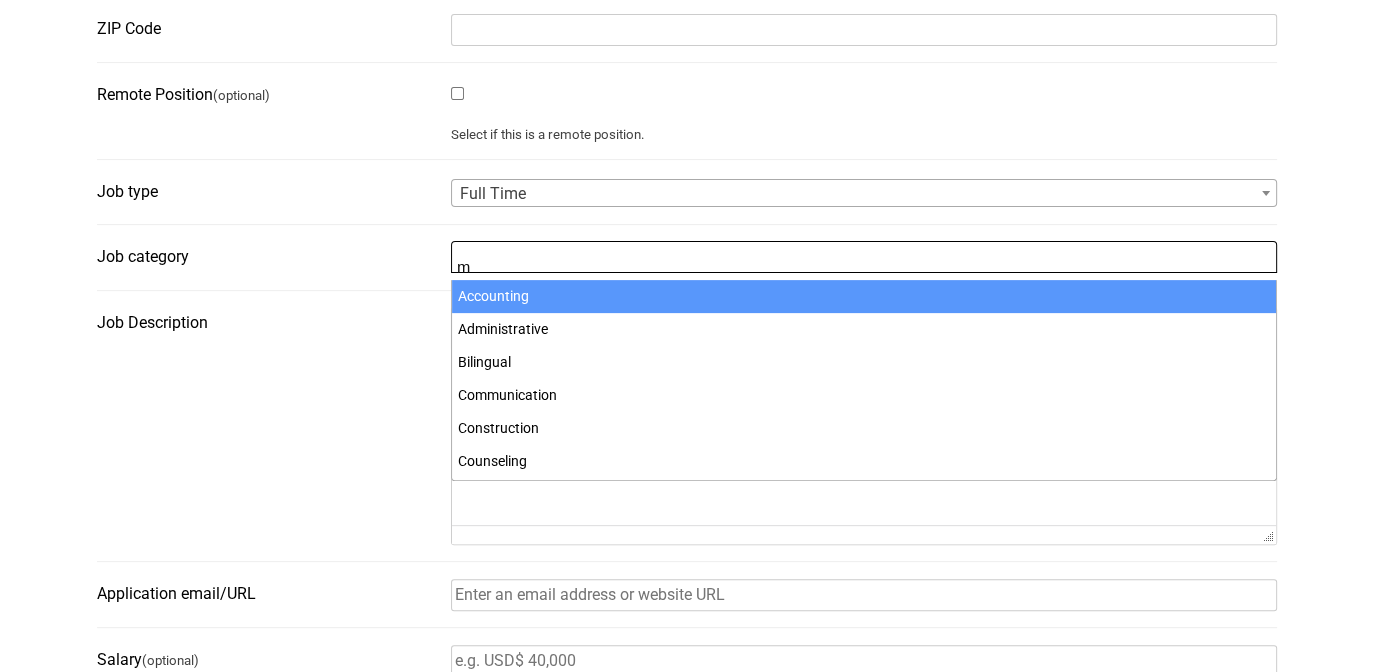 scroll, scrollTop: 2, scrollLeft: 0, axis: vertical 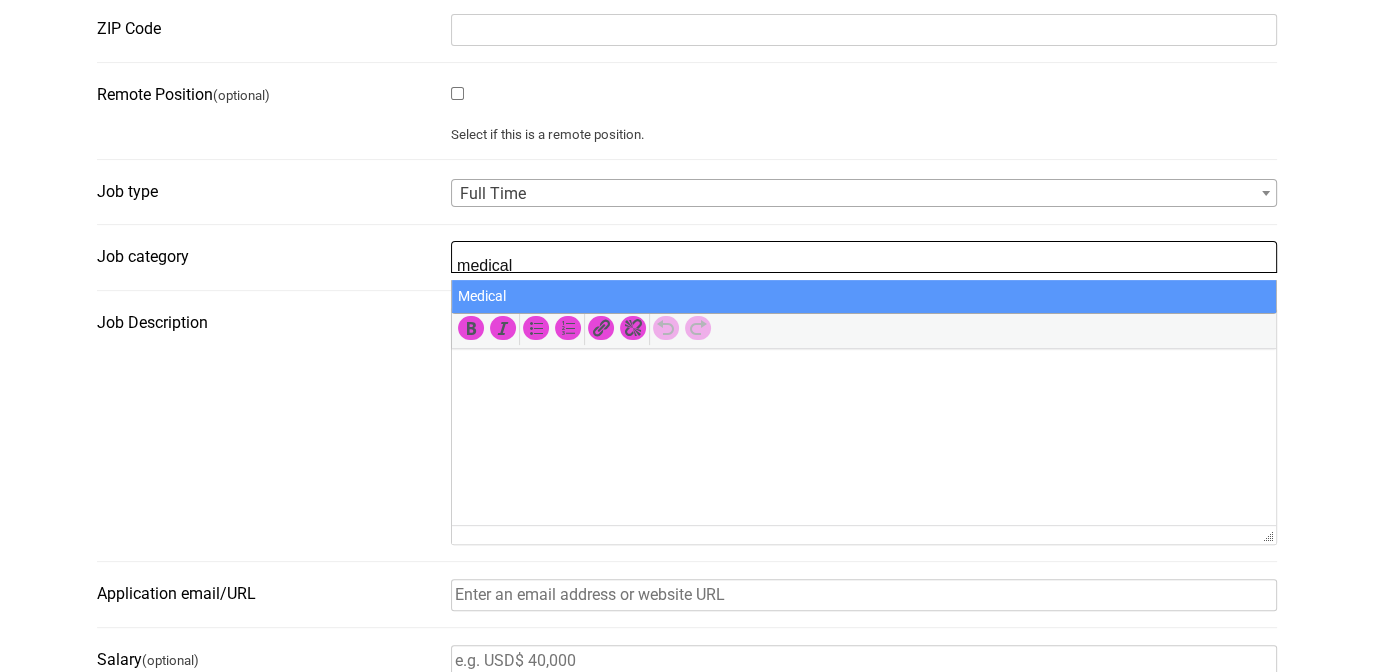 type on "medical" 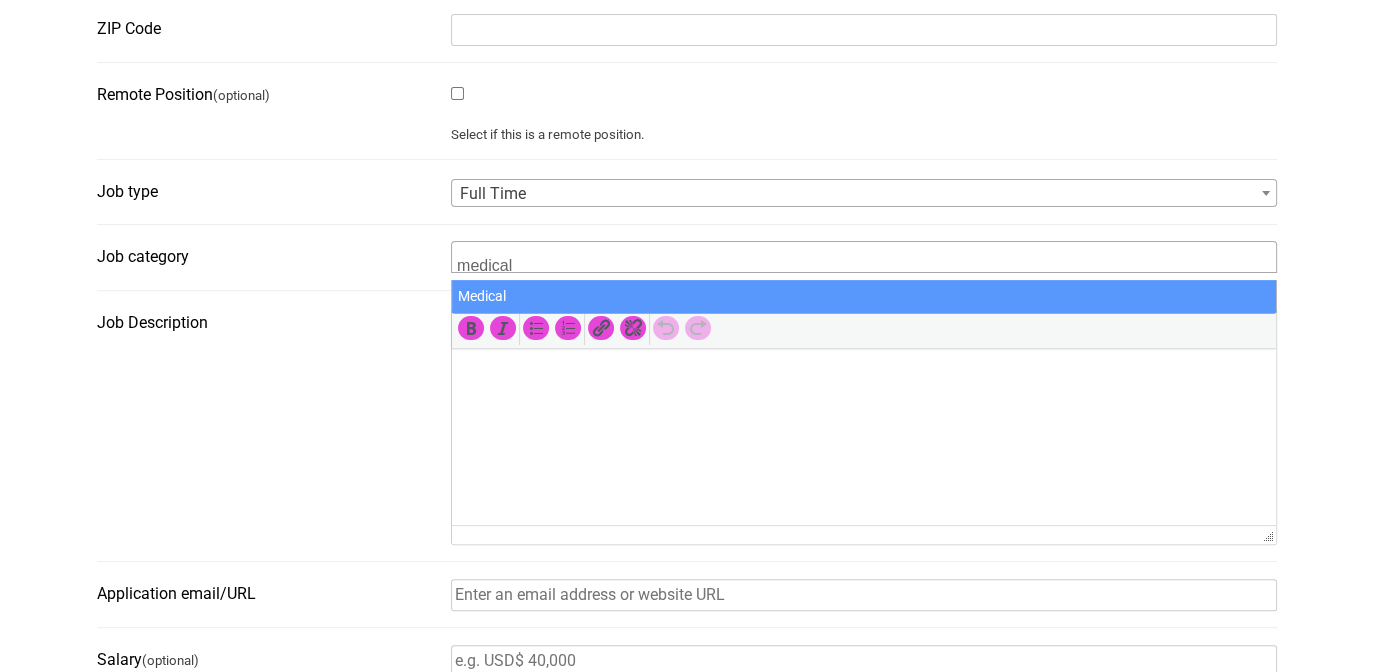 drag, startPoint x: 465, startPoint y: 285, endPoint x: 497, endPoint y: 357, distance: 78.79086 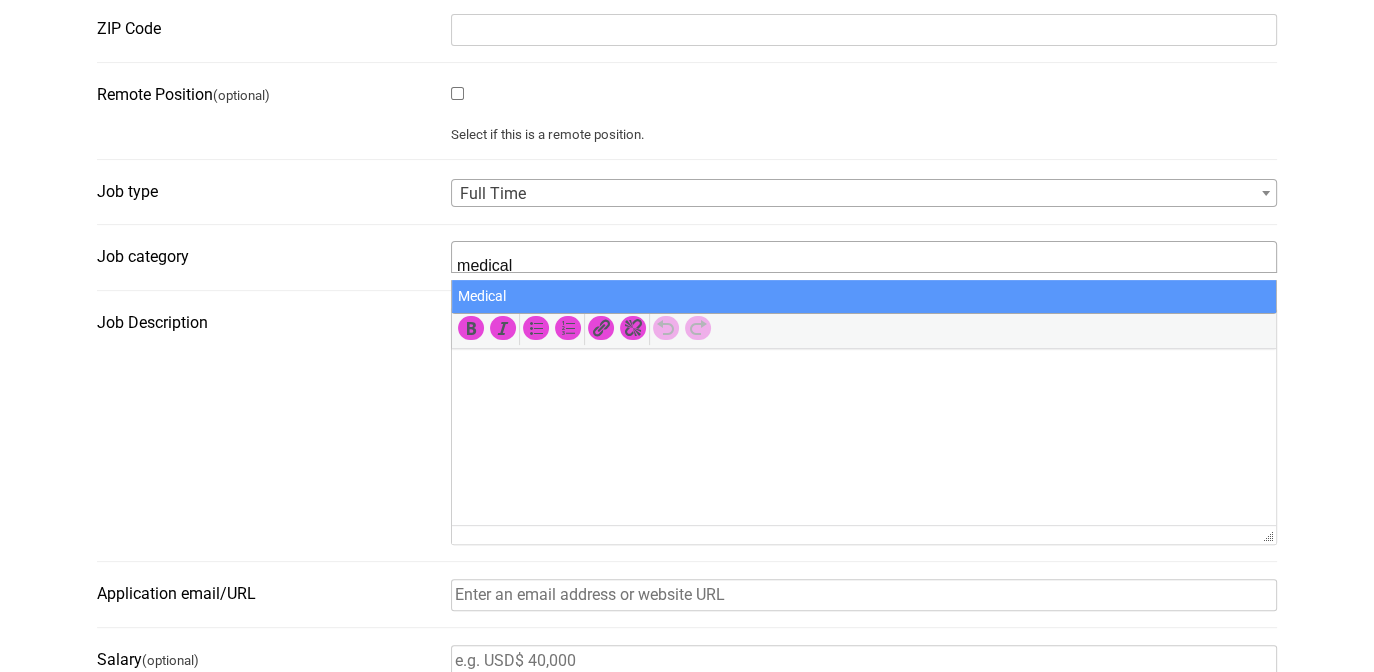 select on "112" 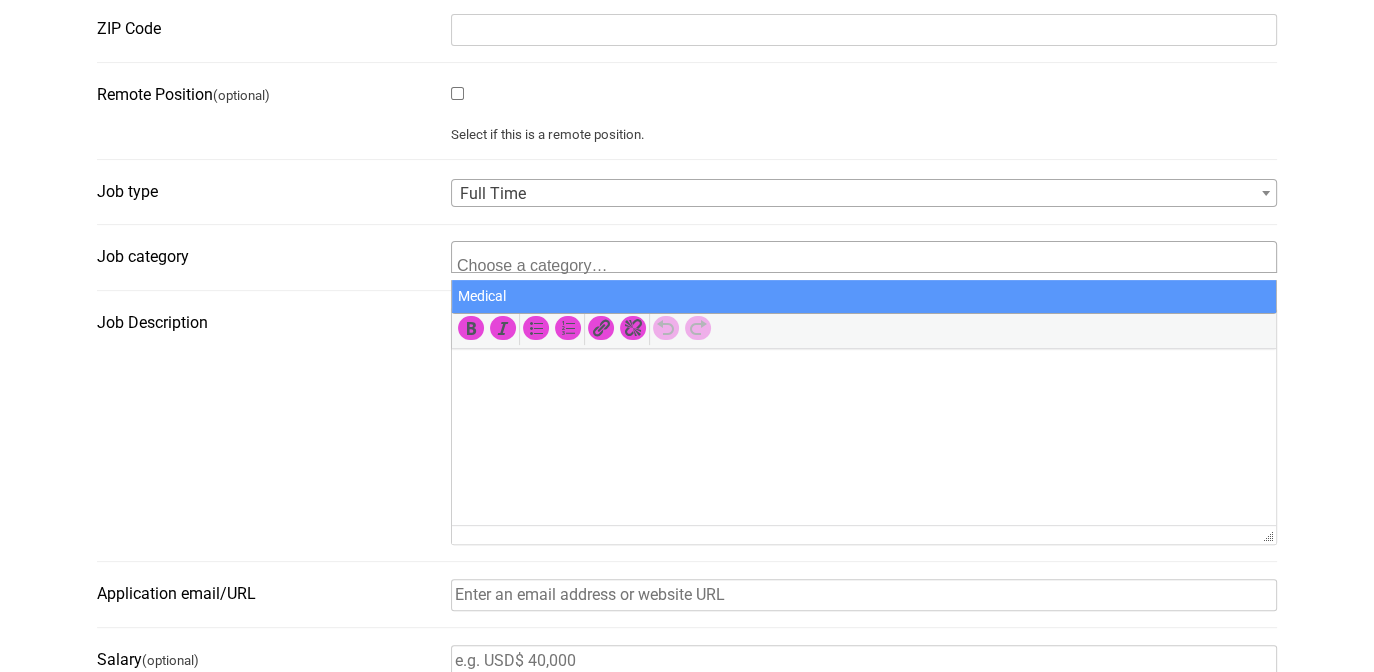 scroll, scrollTop: 2, scrollLeft: 0, axis: vertical 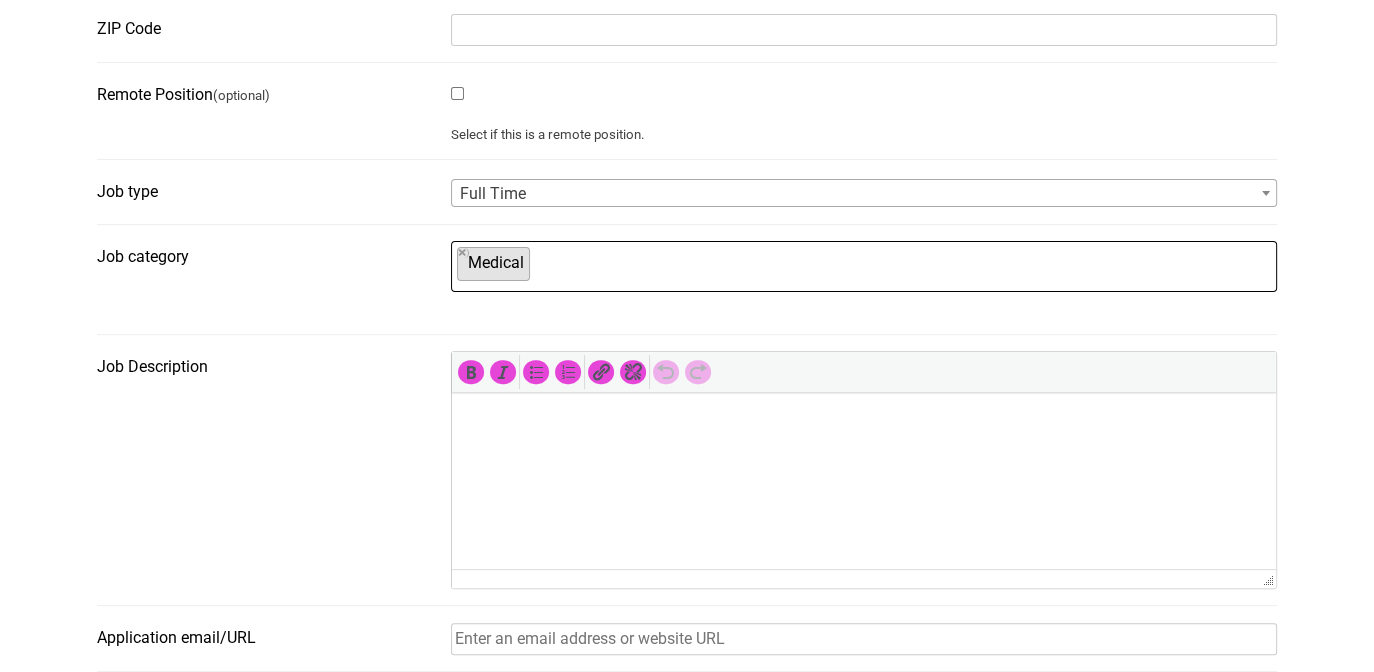 click at bounding box center (864, 421) 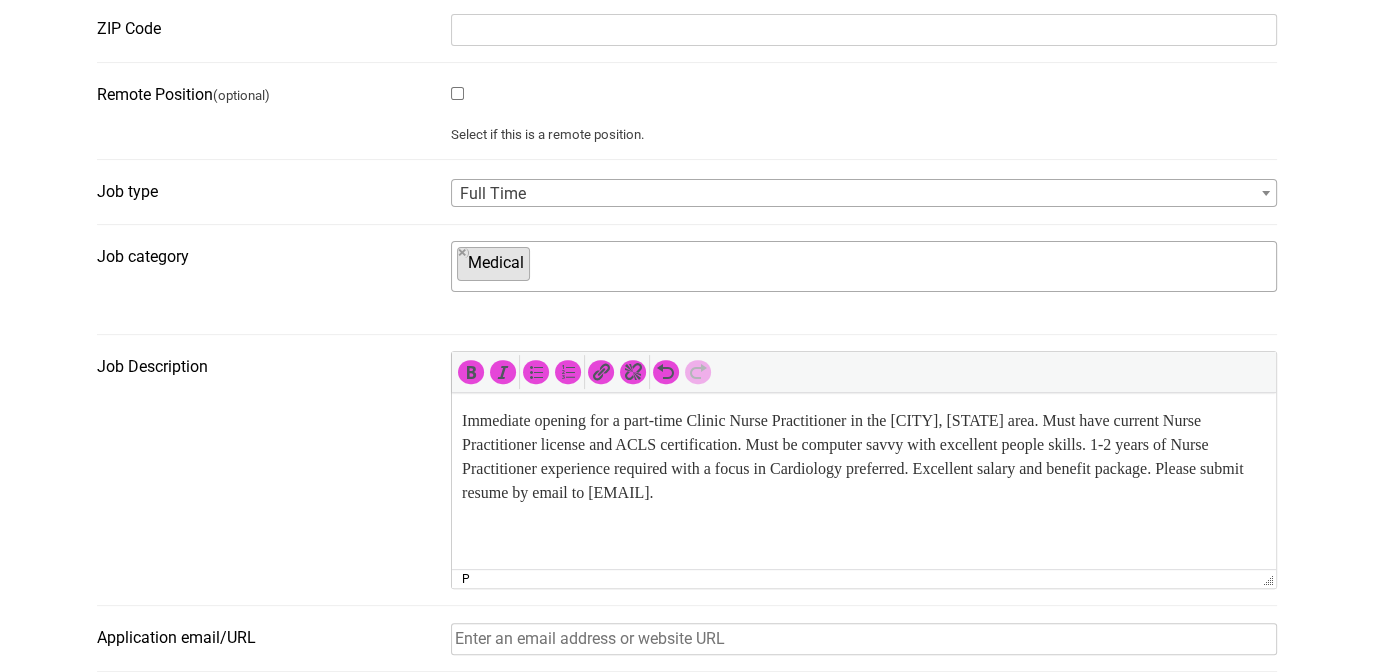 click on "Immediate opening for a part-time Clinic Nurse Practitioner in the Germantown, TN area. Must have current Nurse Practitioner license and ACLS certification. Must be computer savvy with excellent people skills. 1-2 years of Nurse Practitioner experience required with a focus in Cardiology preferred. Excellent salary and benefit package. Please submit resume by email to sternhr@sterncardio.com." at bounding box center [864, 457] 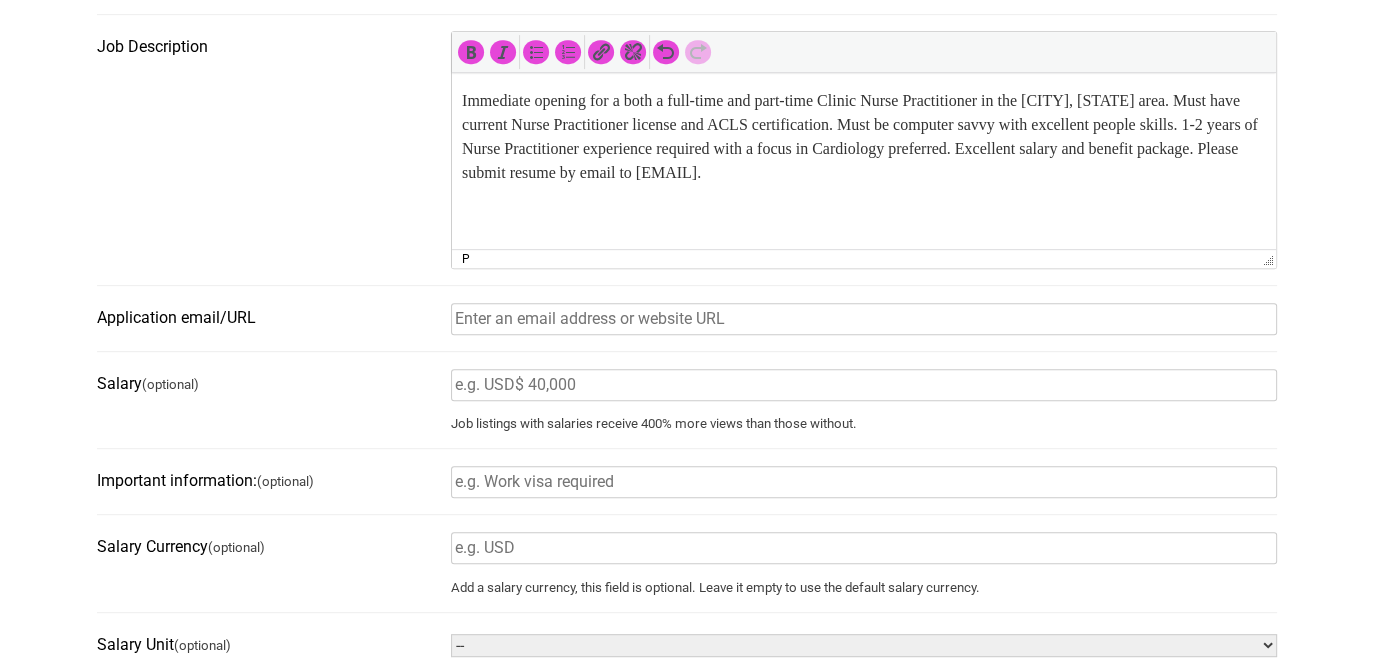 scroll, scrollTop: 1000, scrollLeft: 0, axis: vertical 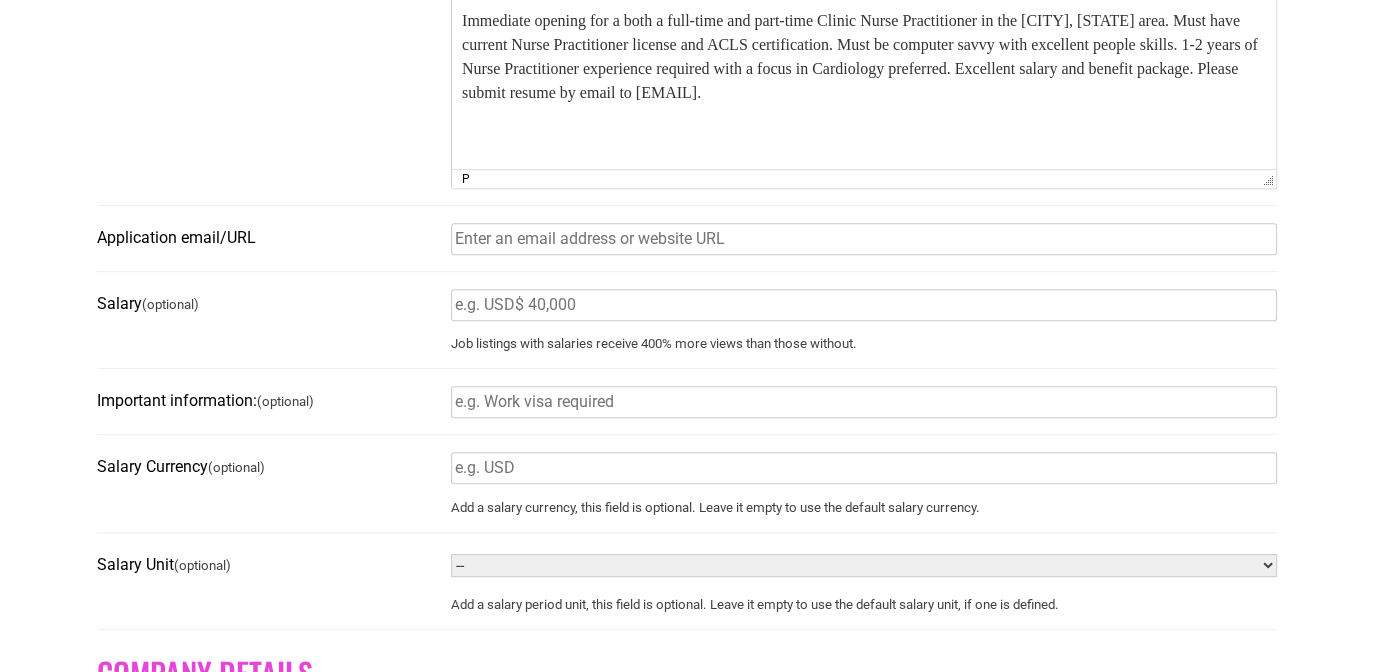 click on "Application email/URL" at bounding box center [864, 239] 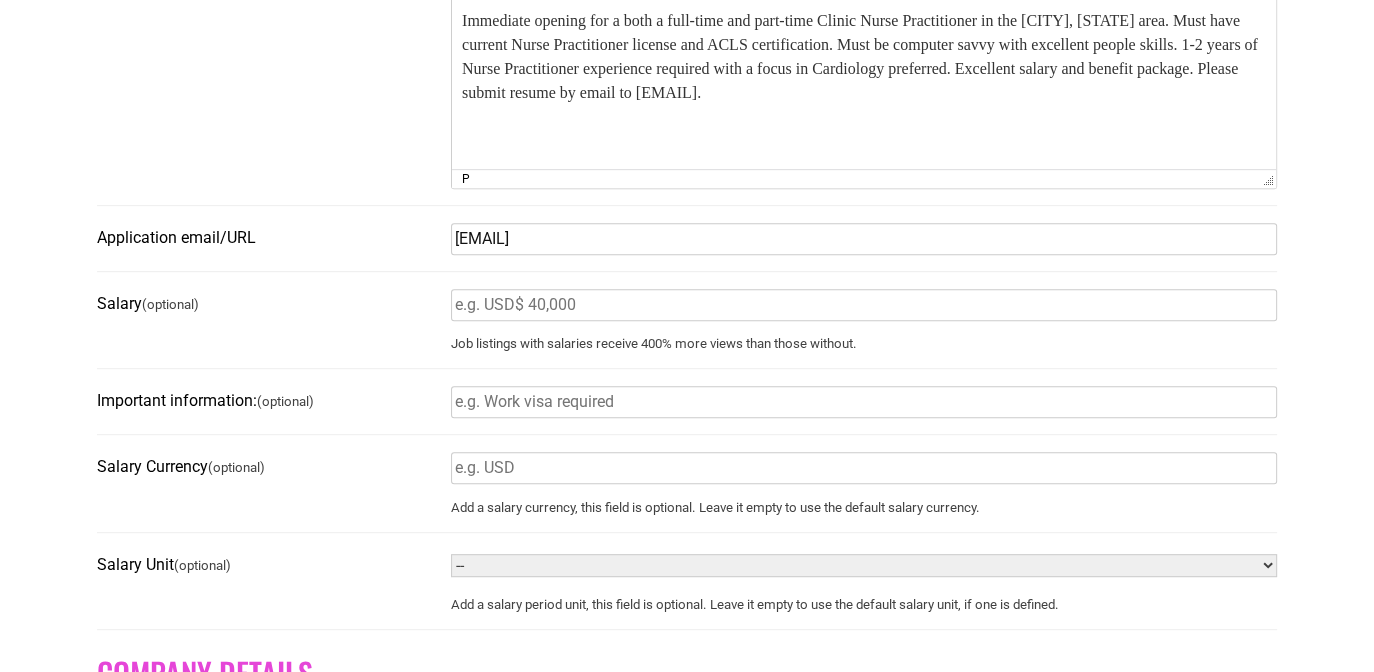type on "Oxford, MS" 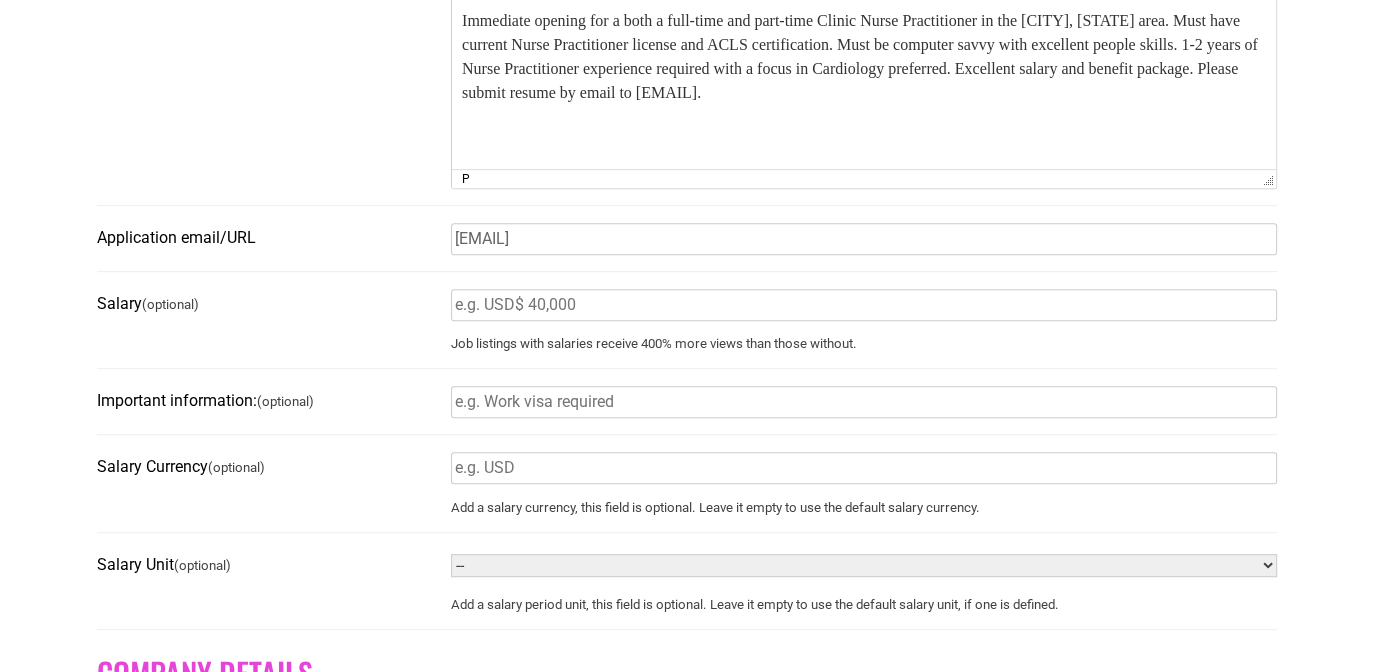 type on "38138" 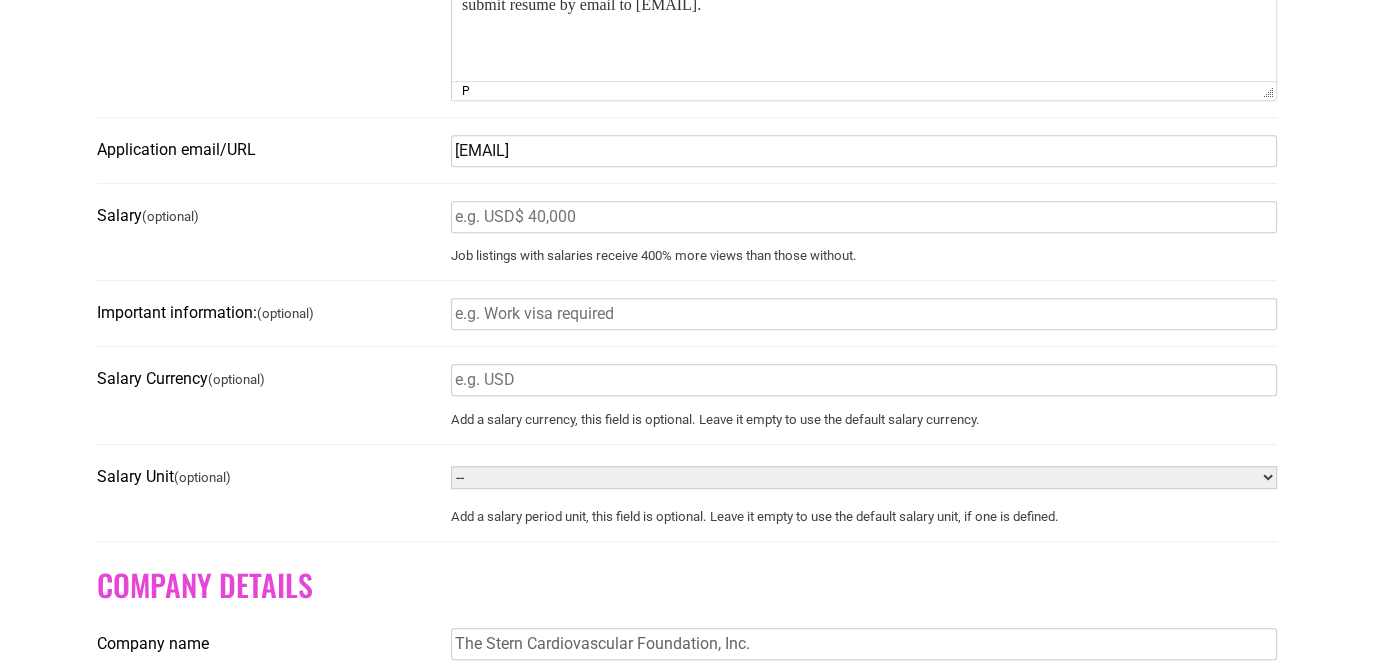 scroll, scrollTop: 1475, scrollLeft: 0, axis: vertical 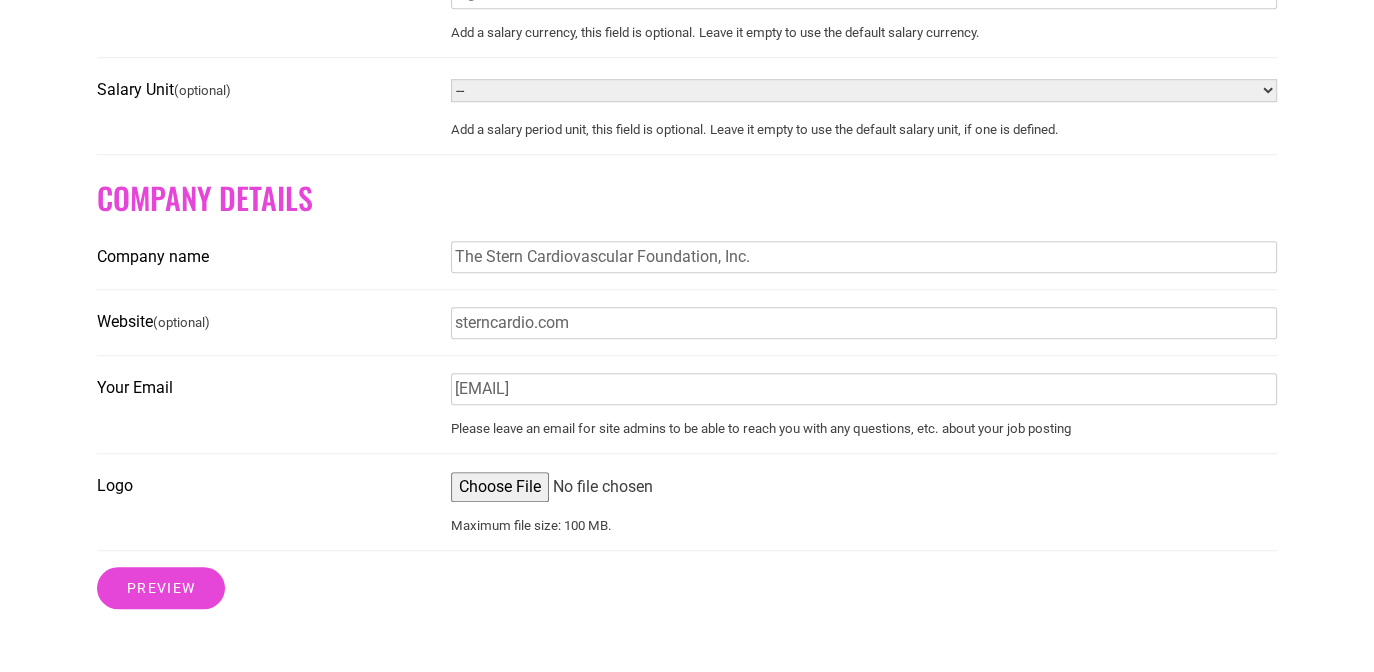 click on "Logo" at bounding box center [864, 487] 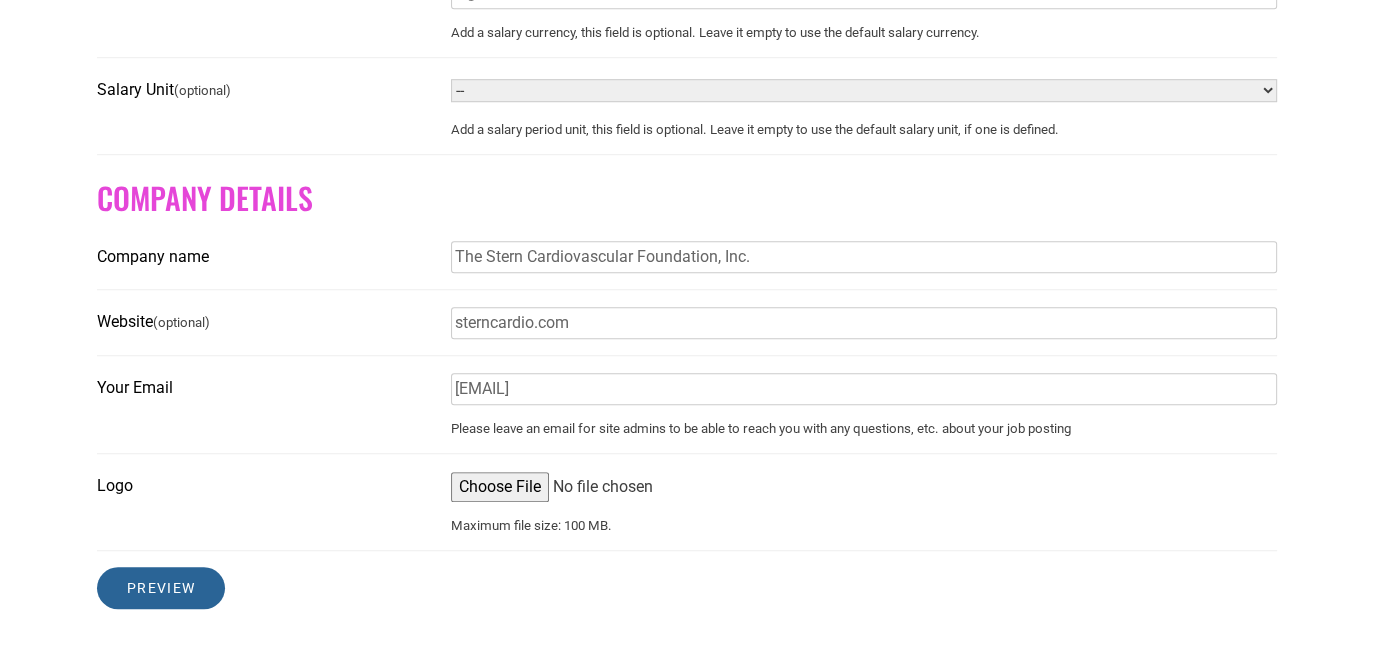 click on "Preview" at bounding box center [161, 588] 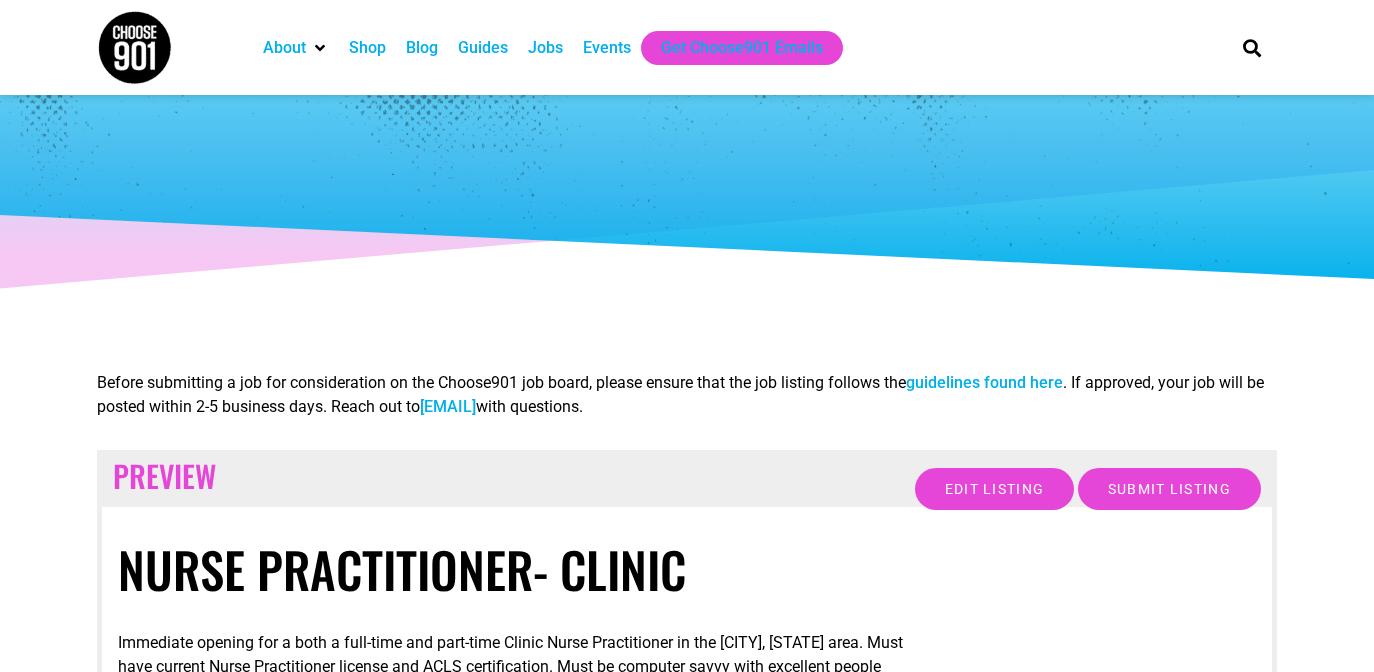 scroll, scrollTop: 0, scrollLeft: 0, axis: both 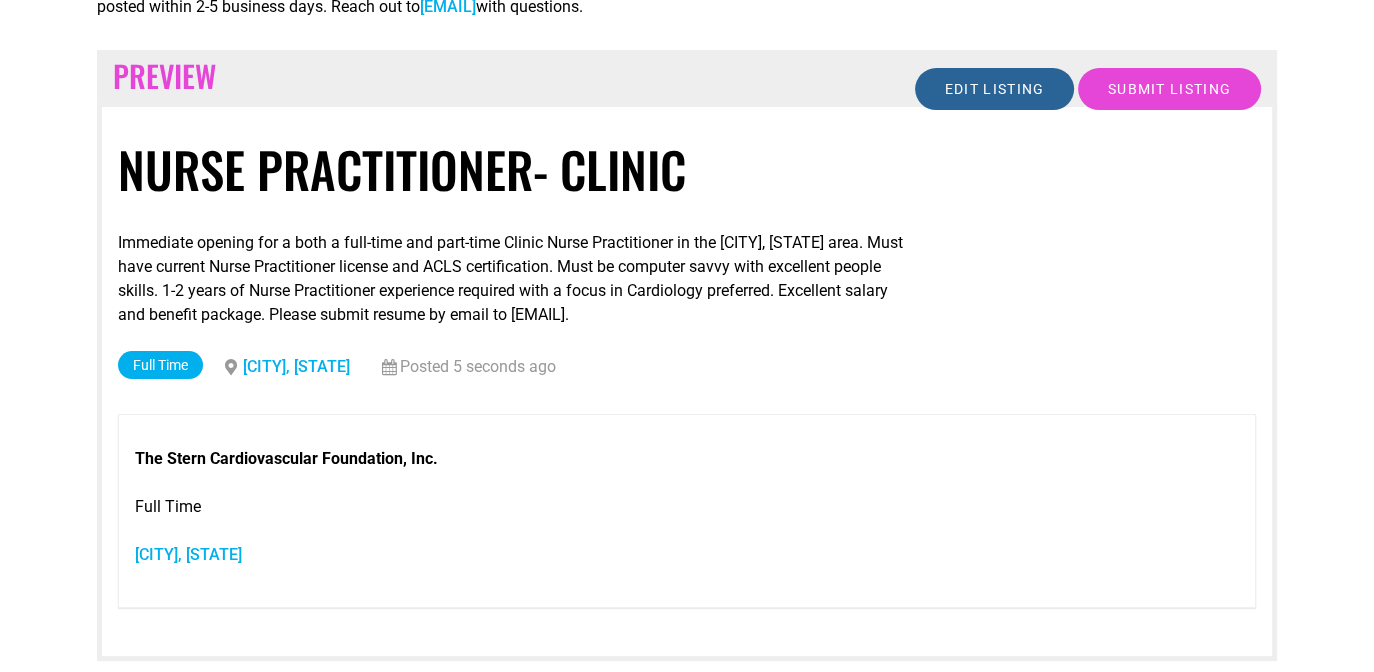 click on "Edit listing" at bounding box center [995, 89] 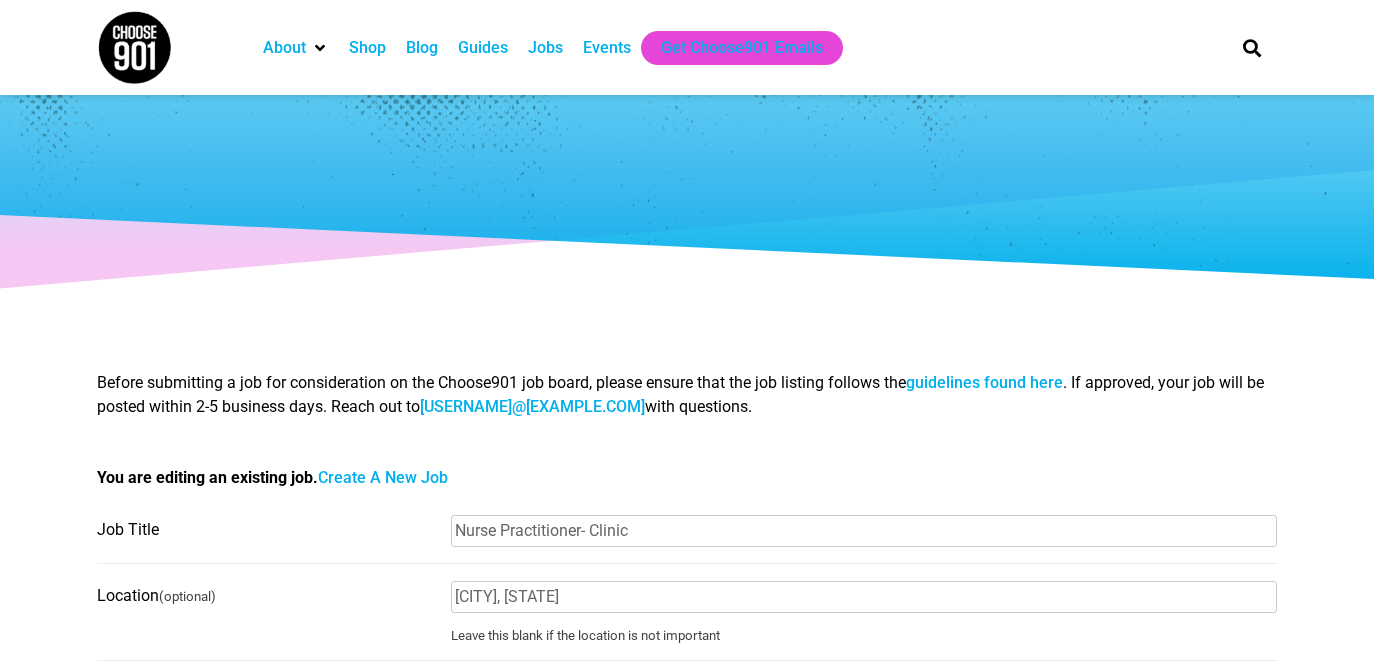 scroll, scrollTop: 0, scrollLeft: 0, axis: both 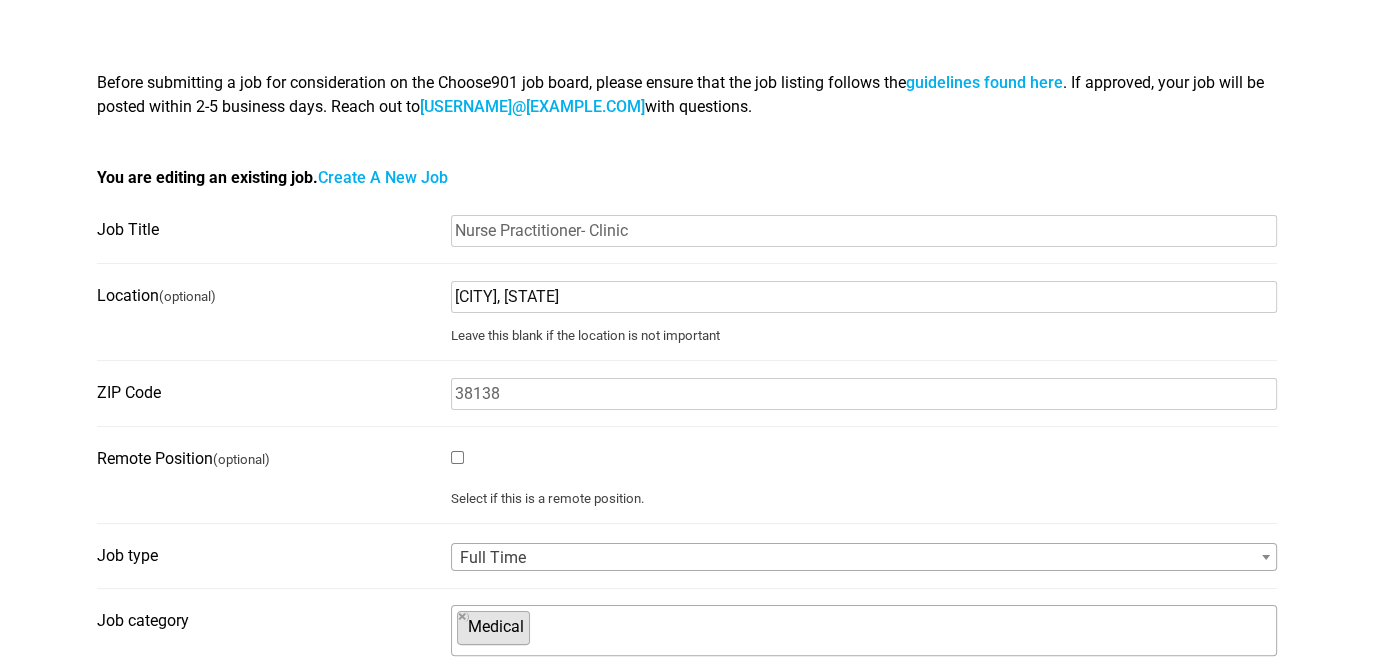 drag, startPoint x: 561, startPoint y: 295, endPoint x: 444, endPoint y: 297, distance: 117.01709 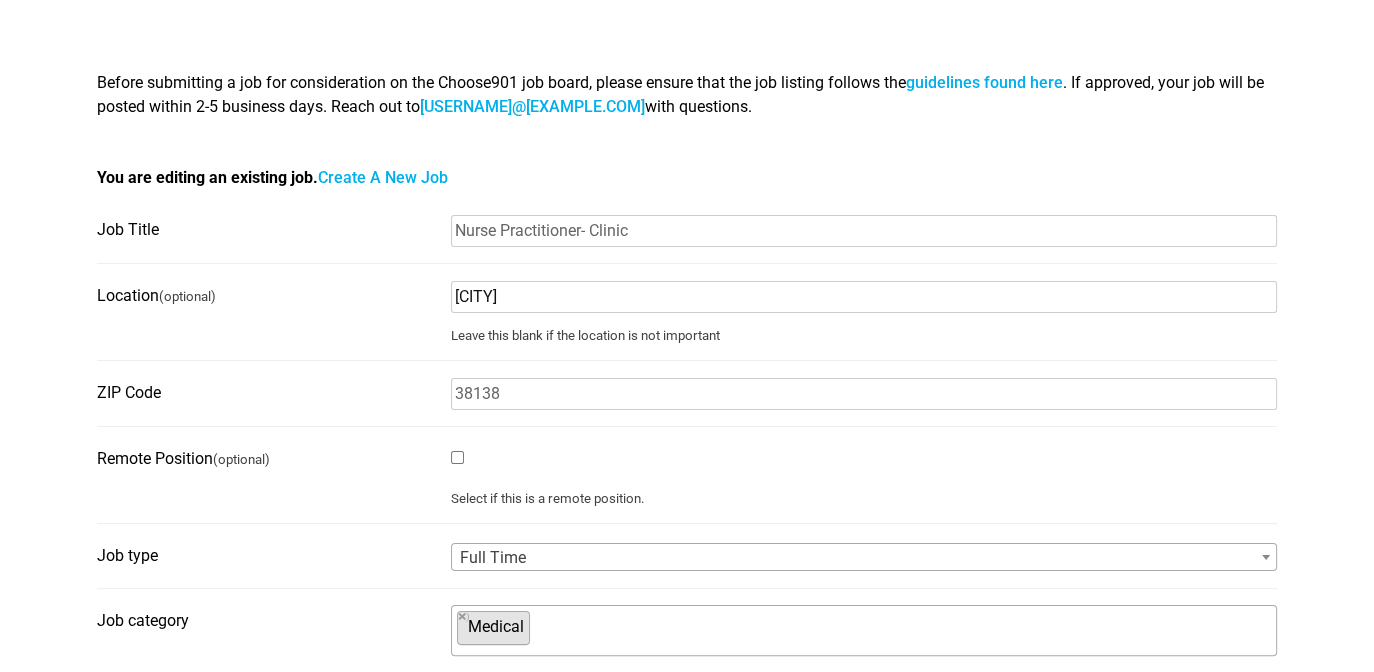 type on "Germantown" 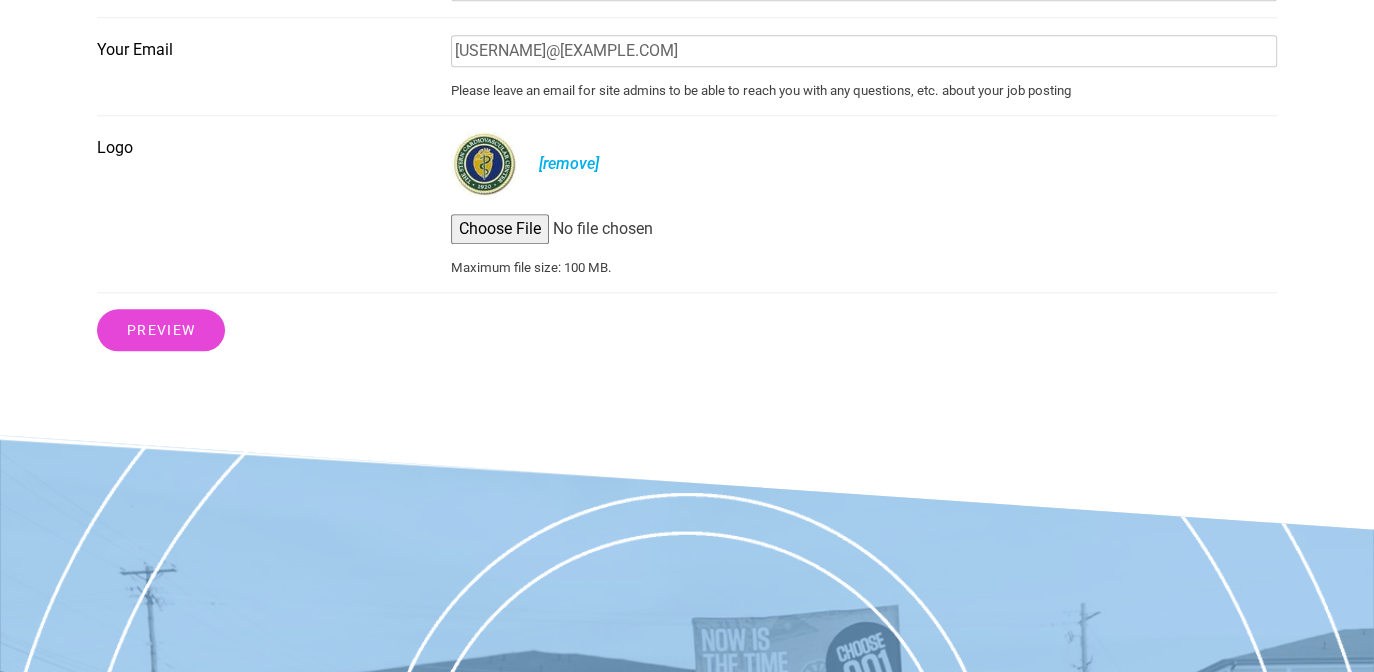 scroll, scrollTop: 1900, scrollLeft: 0, axis: vertical 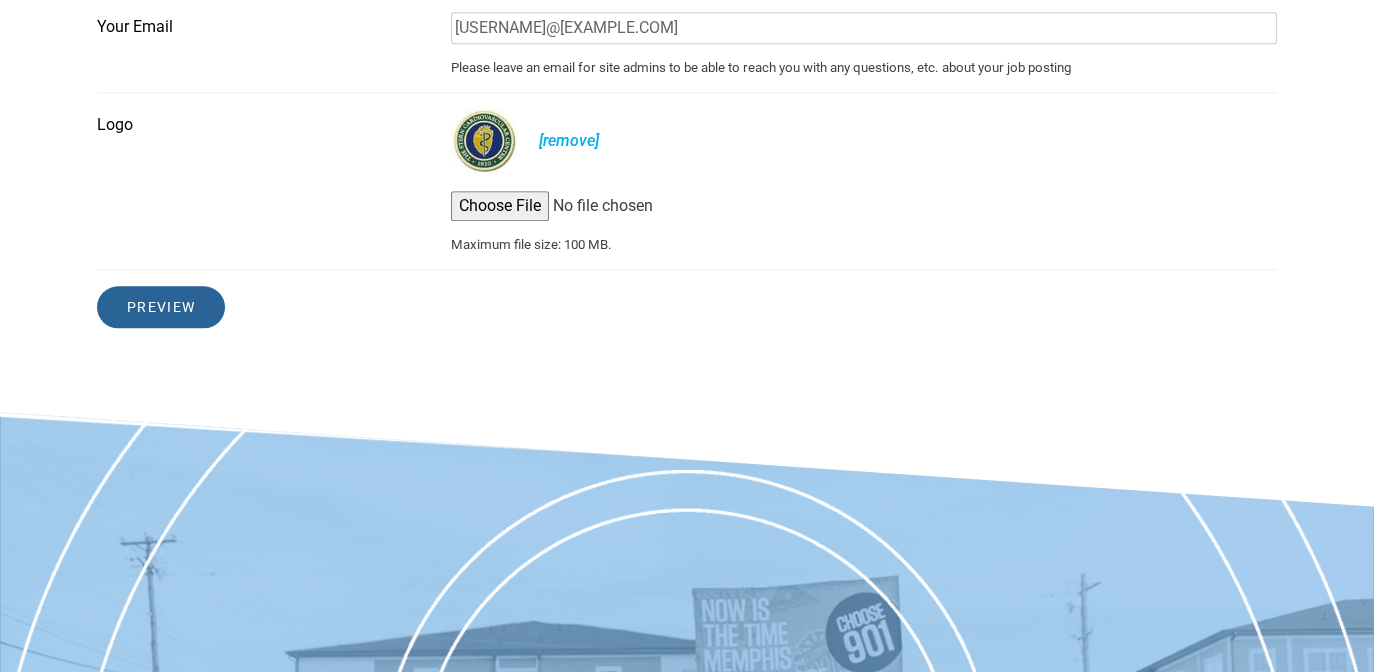 click on "Preview" at bounding box center [161, 307] 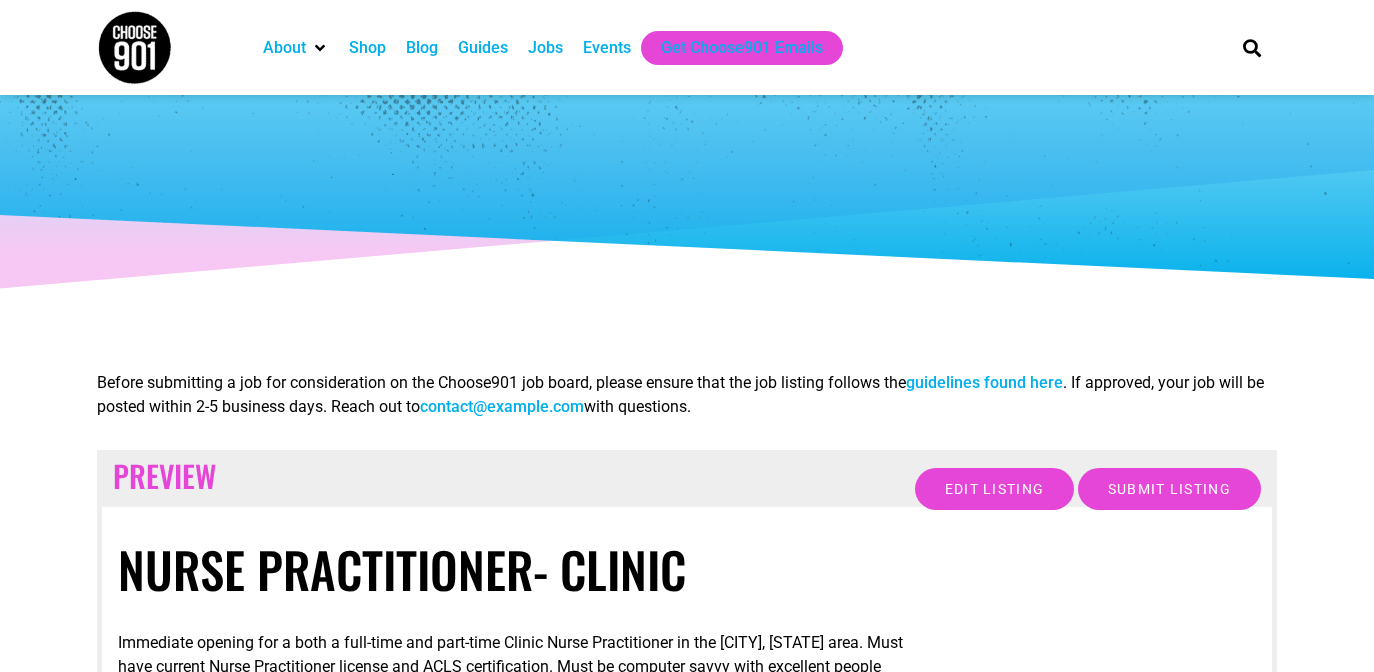 scroll, scrollTop: 0, scrollLeft: 0, axis: both 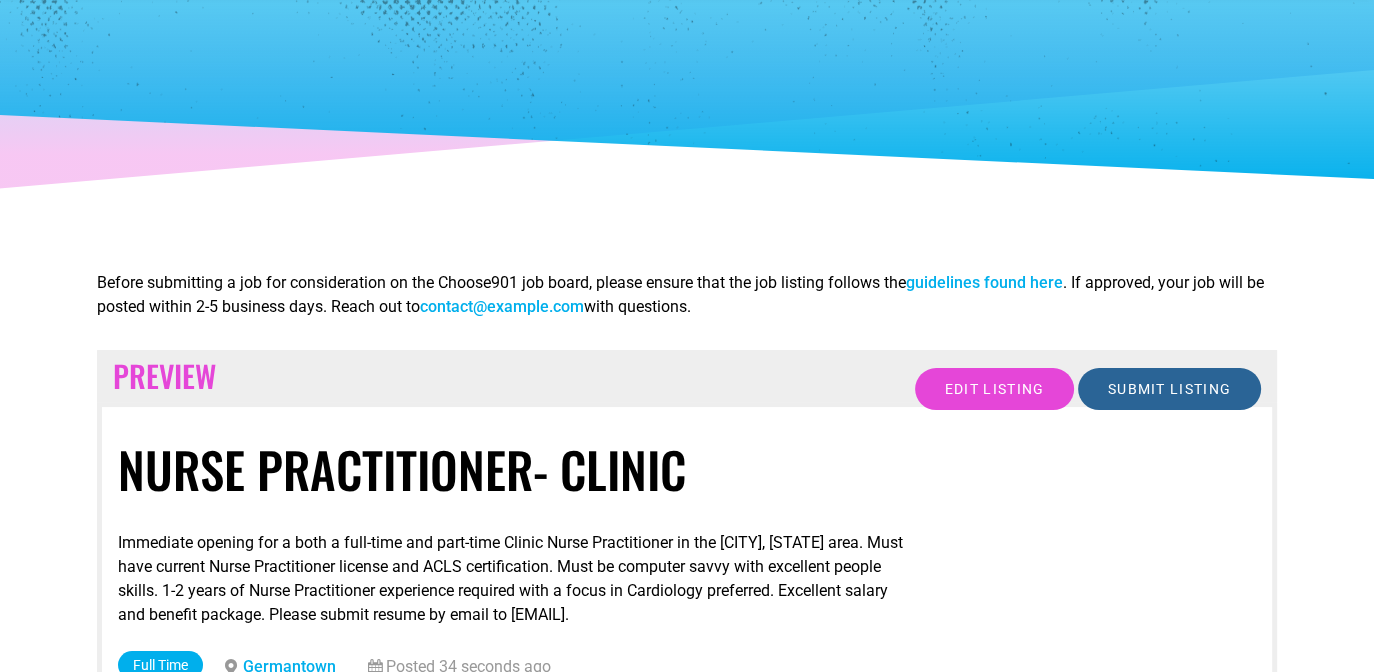 click on "Submit Listing" at bounding box center [1169, 389] 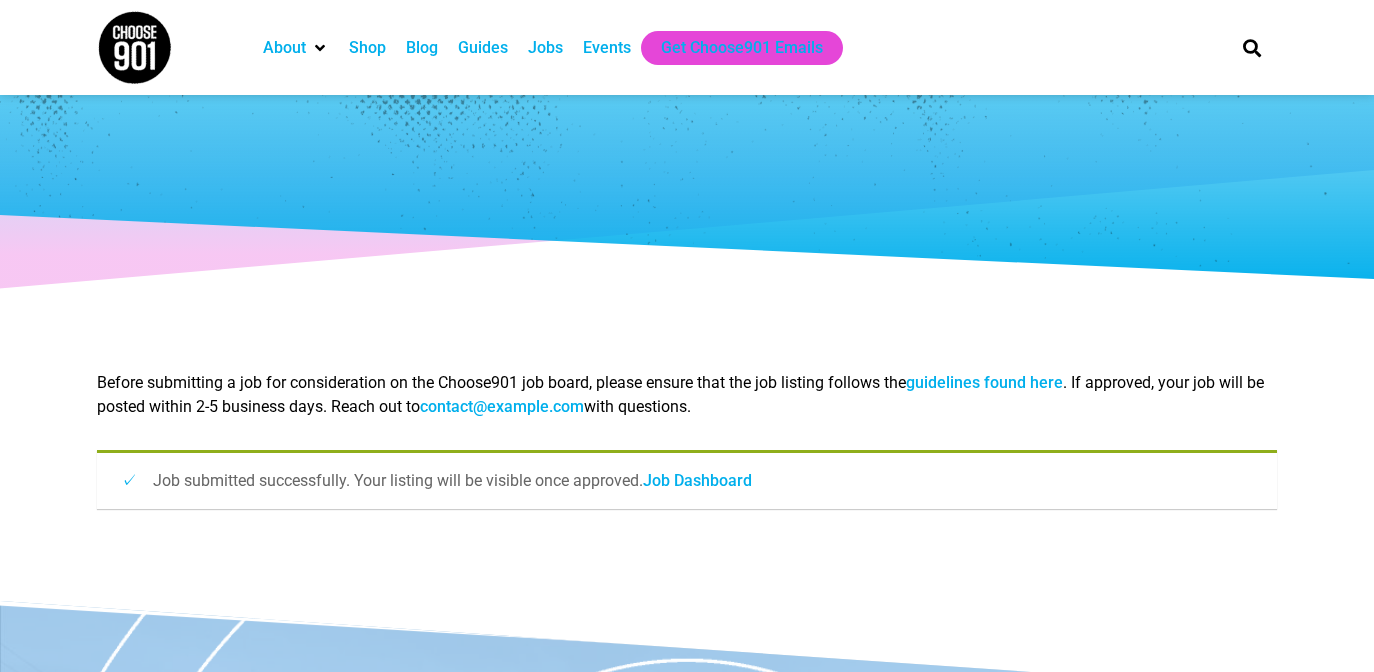 scroll, scrollTop: 0, scrollLeft: 0, axis: both 